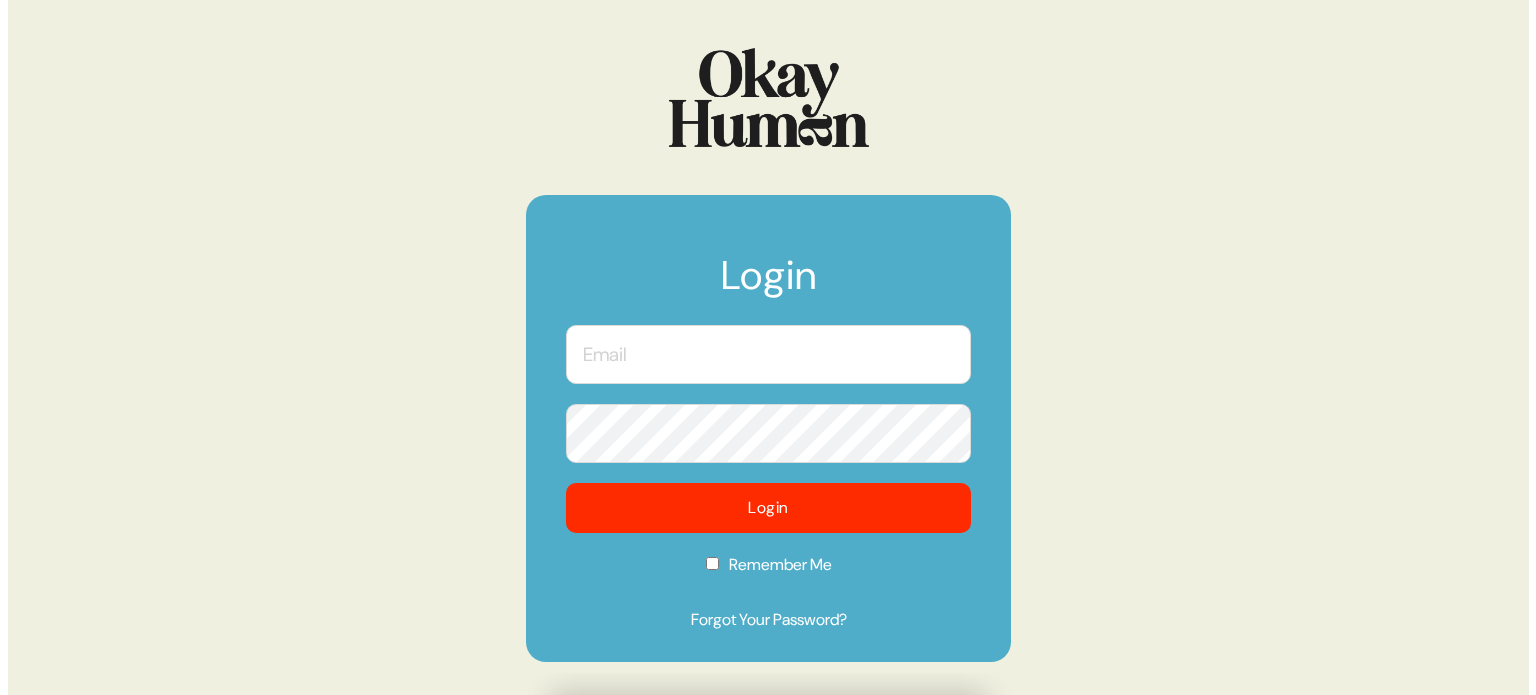 scroll, scrollTop: 0, scrollLeft: 0, axis: both 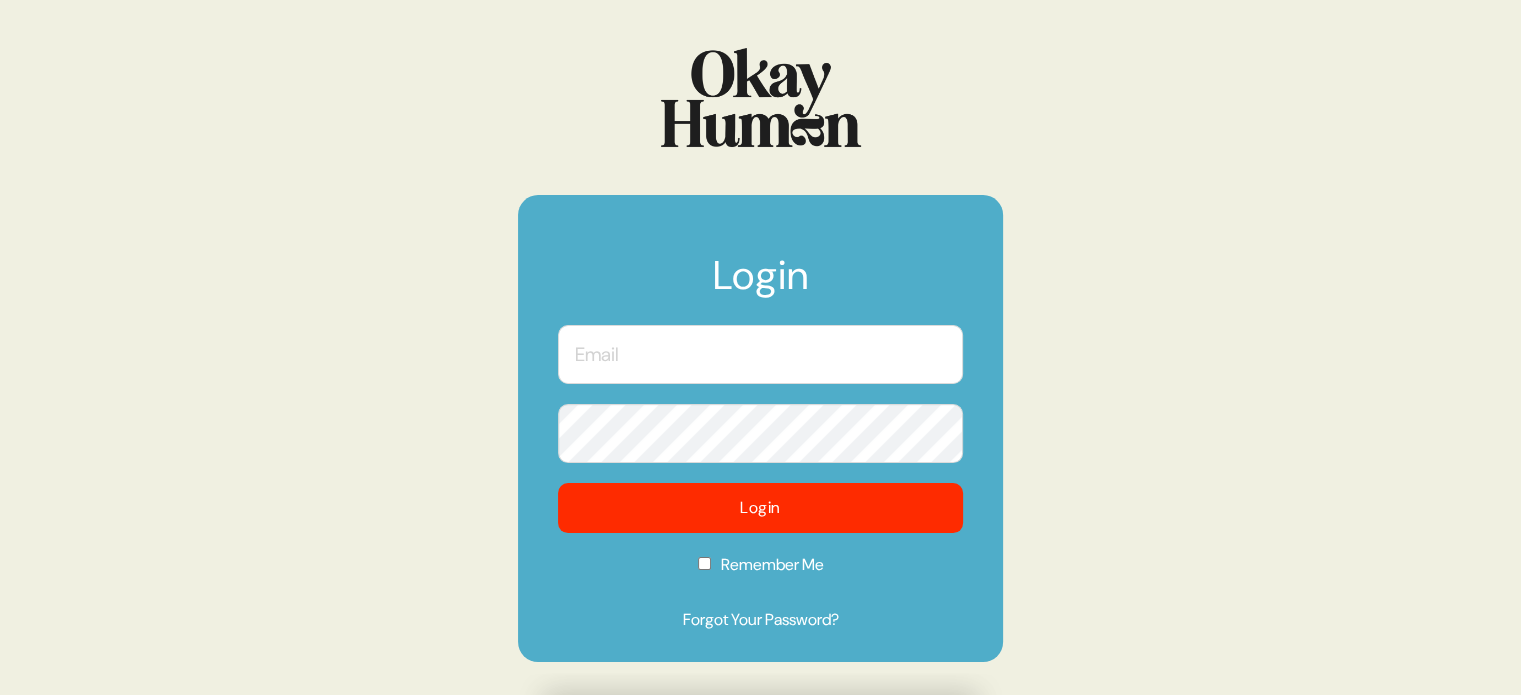 click at bounding box center [760, 354] 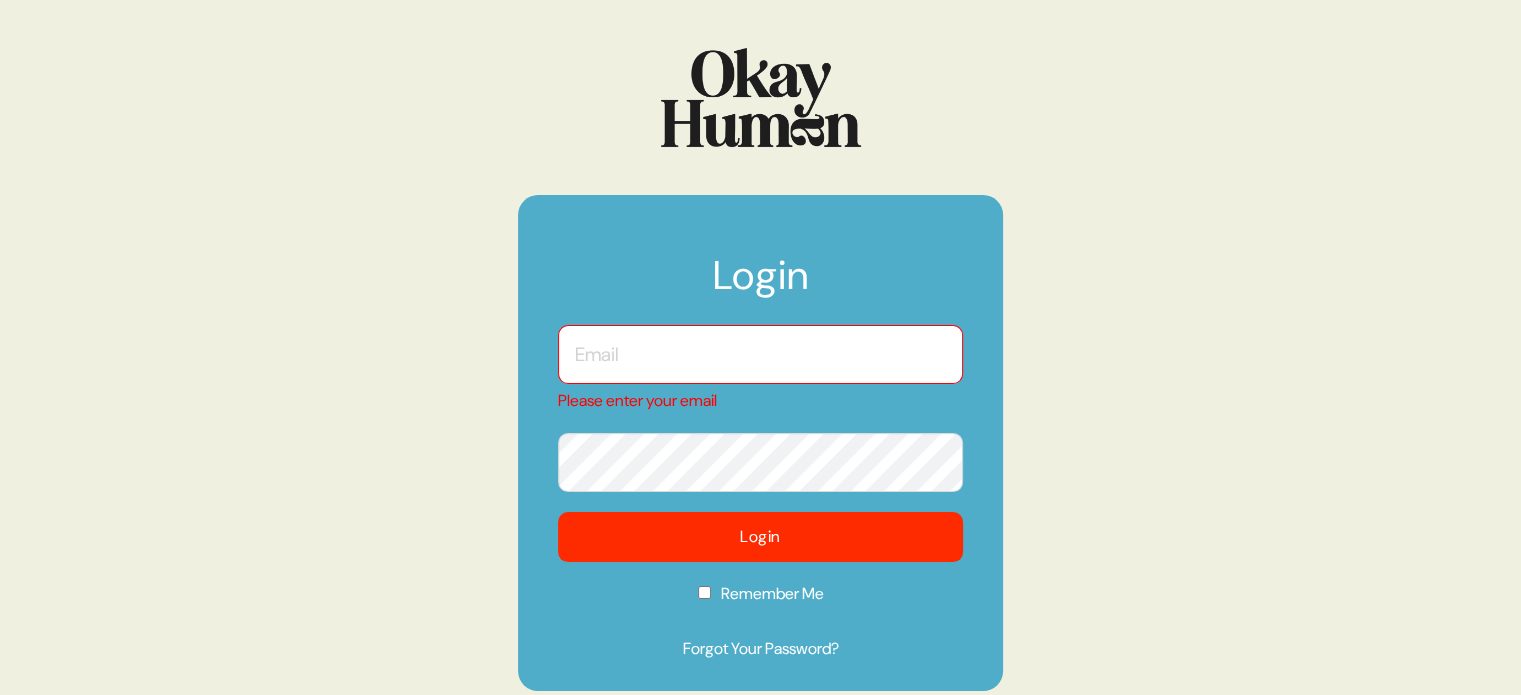 click at bounding box center [760, 354] 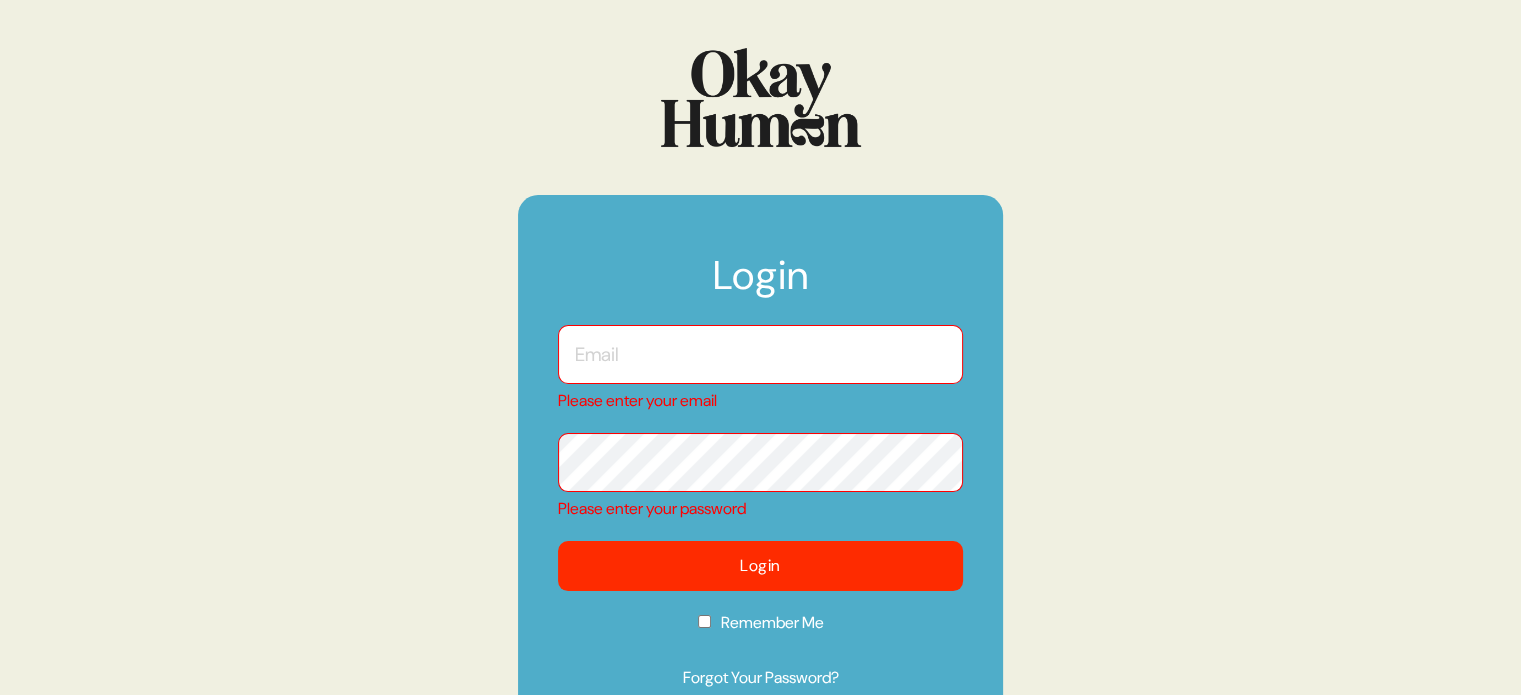 type on "[EMAIL]" 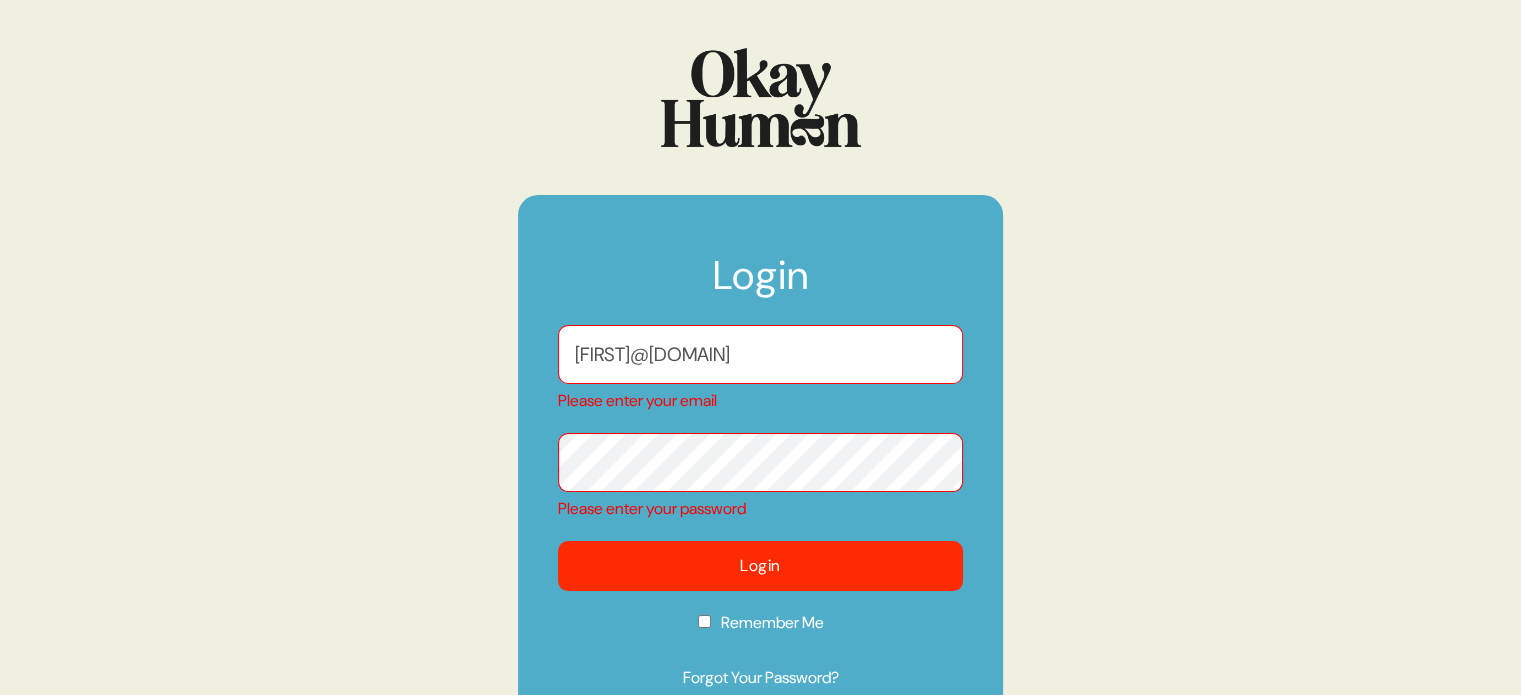 checkbox on "true" 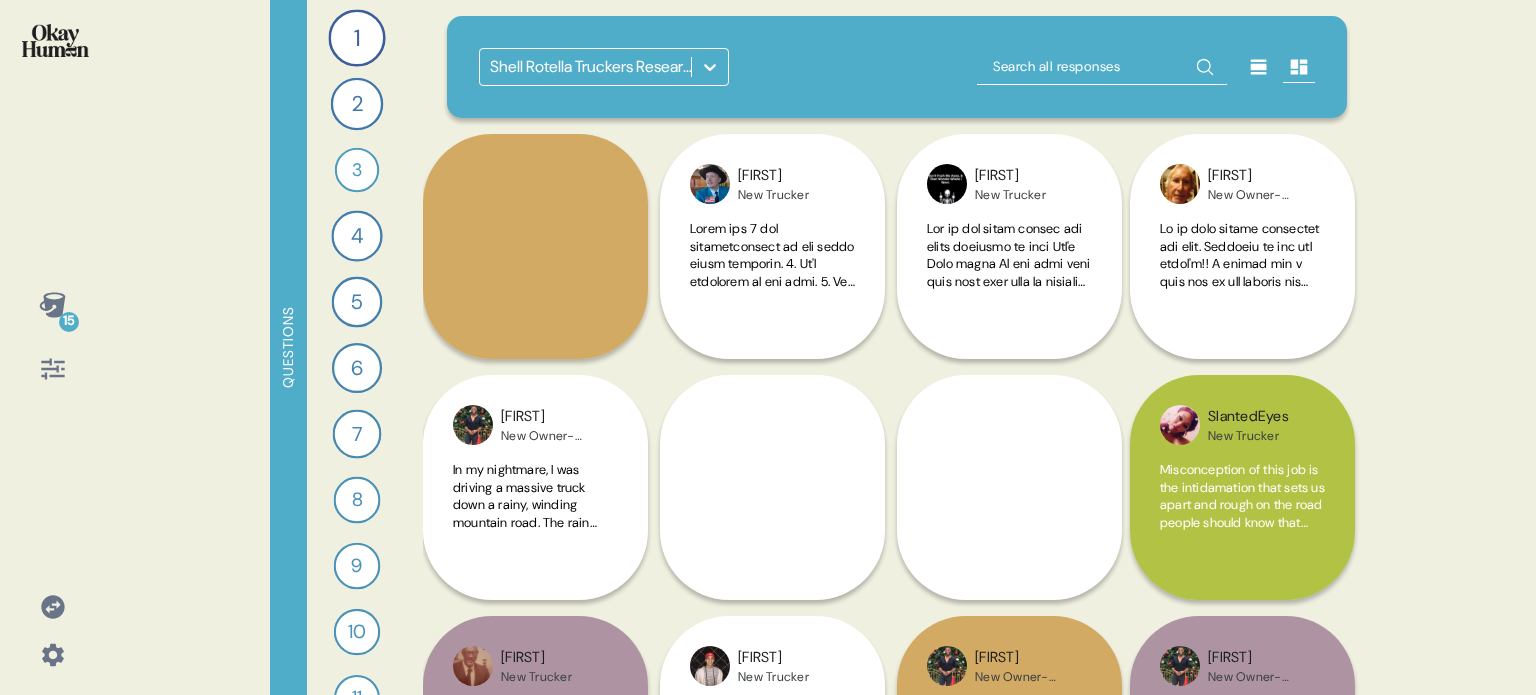 click 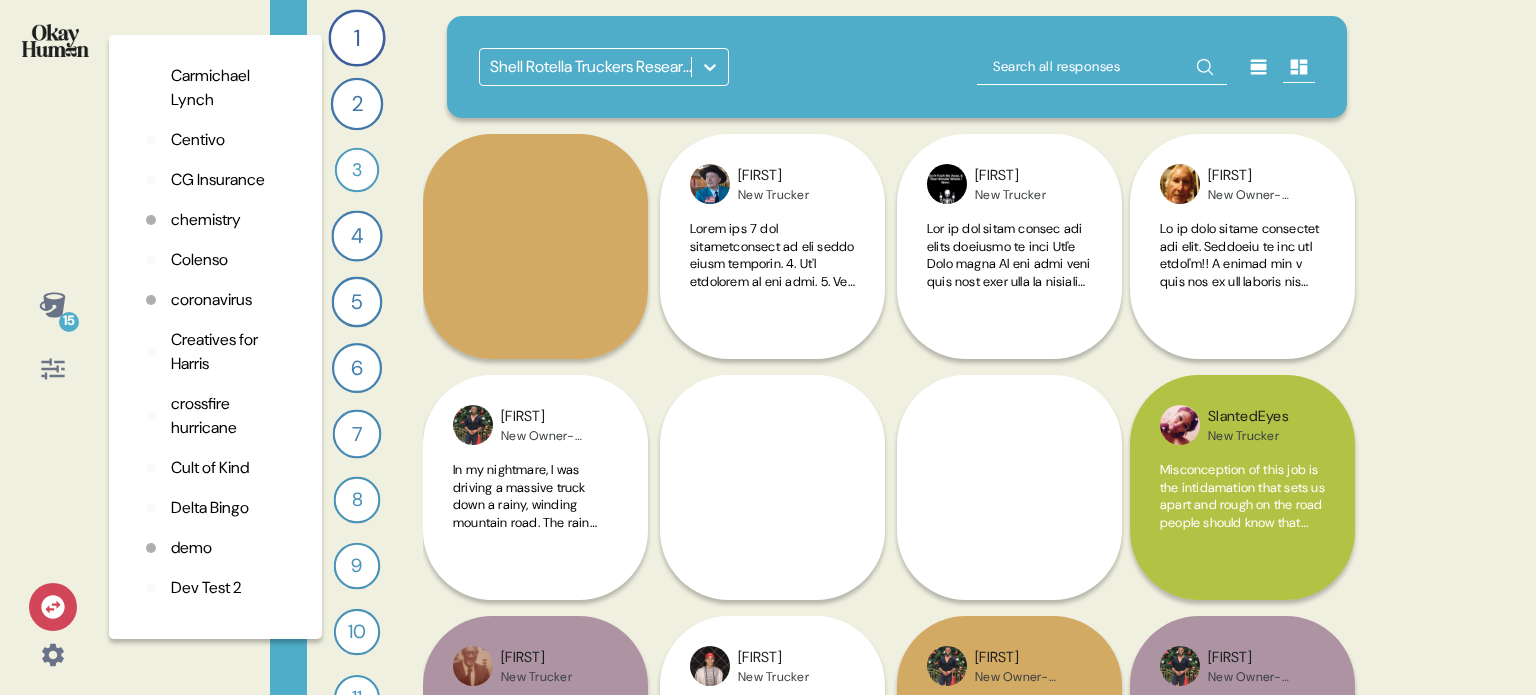 scroll, scrollTop: 900, scrollLeft: 0, axis: vertical 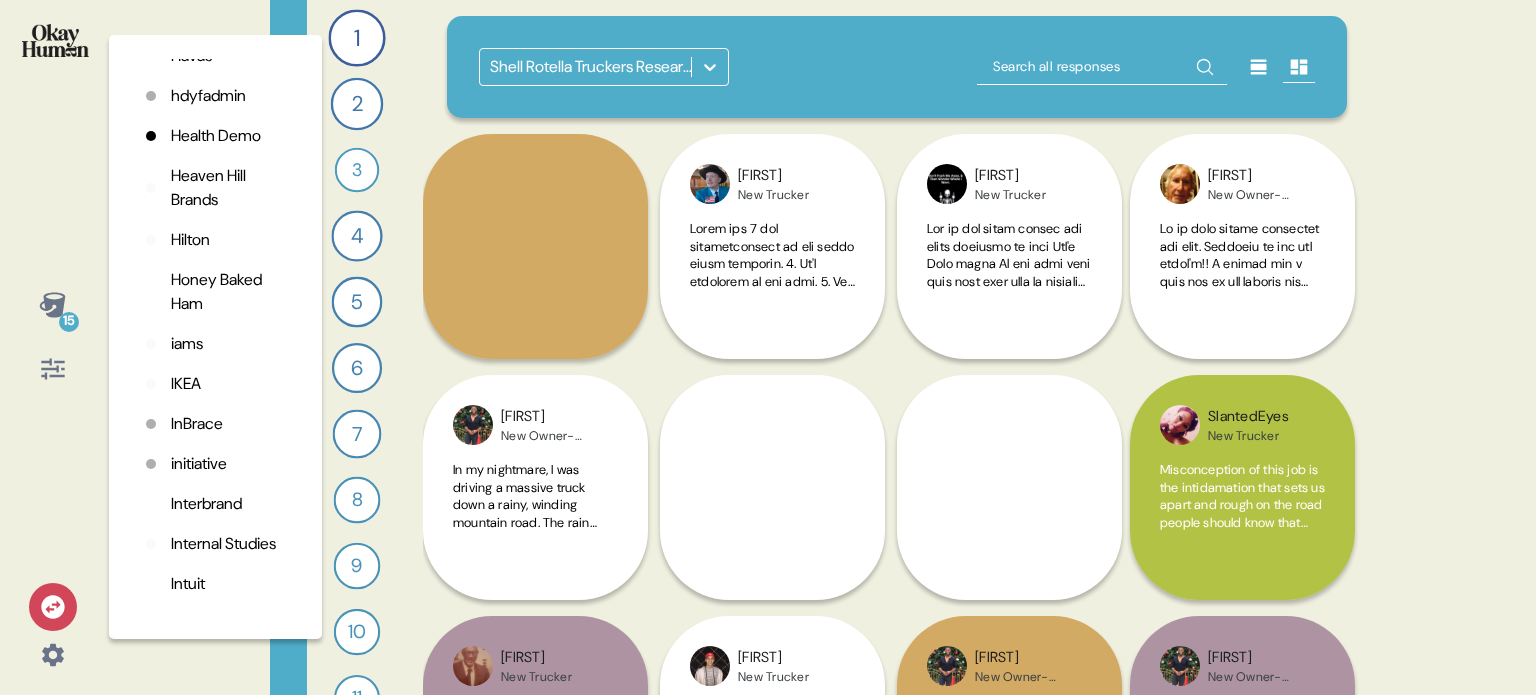 click on "Heaven Hill Brands" at bounding box center (230, 188) 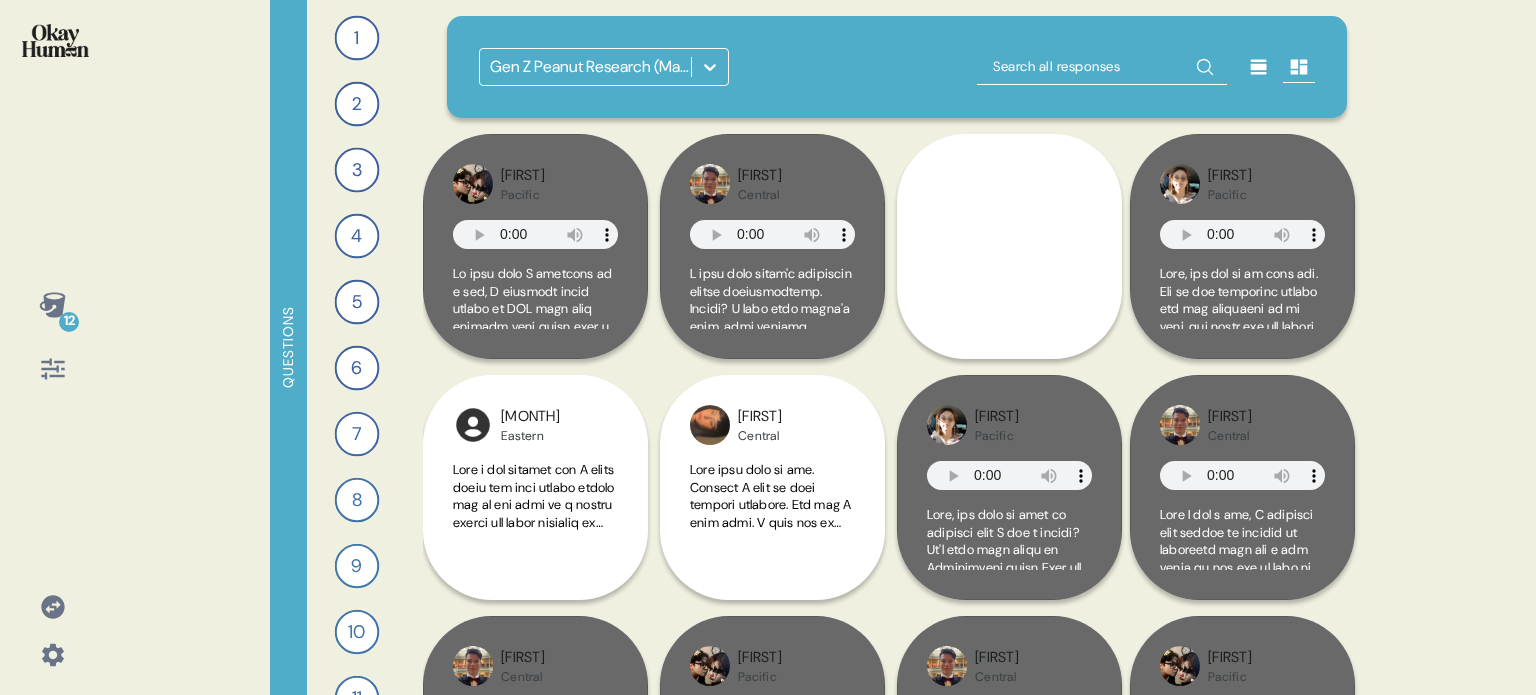 scroll, scrollTop: 0, scrollLeft: 0, axis: both 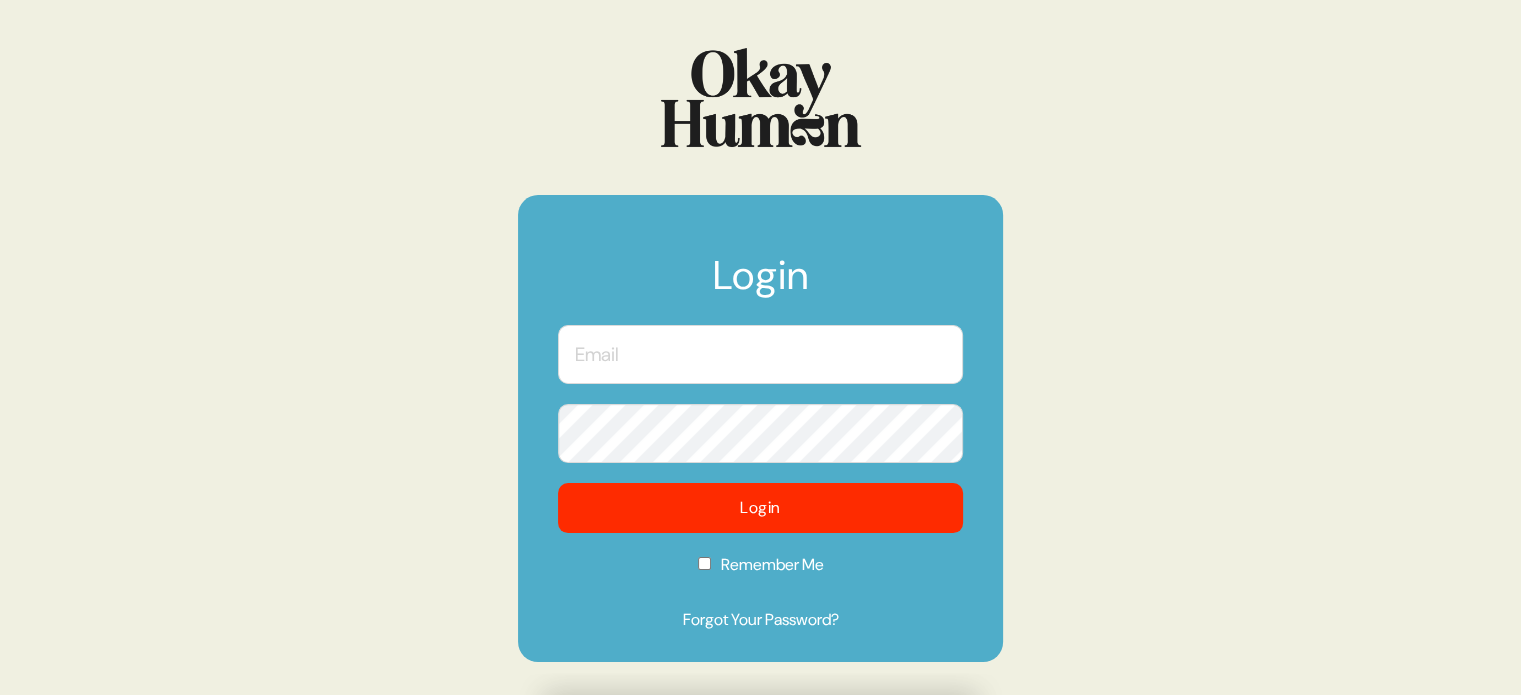 click at bounding box center [760, 354] 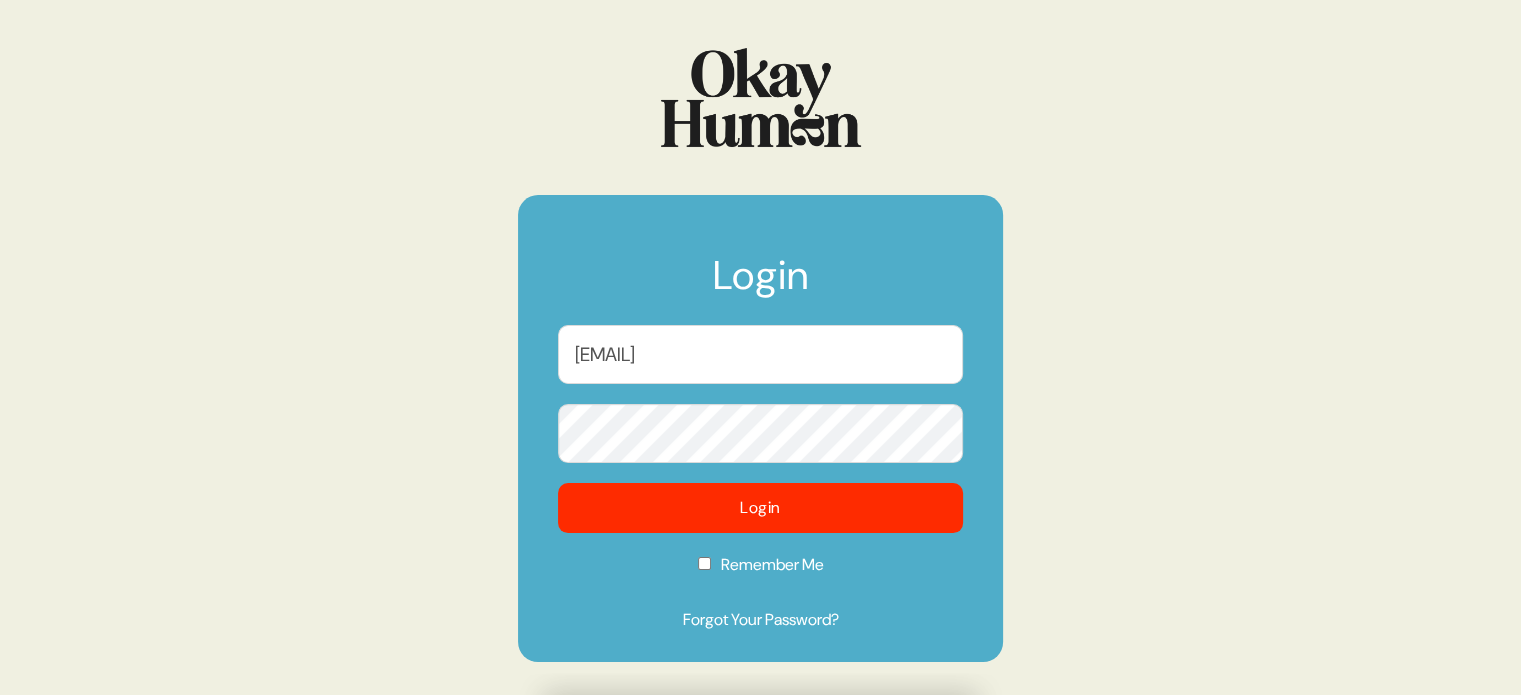 checkbox on "true" 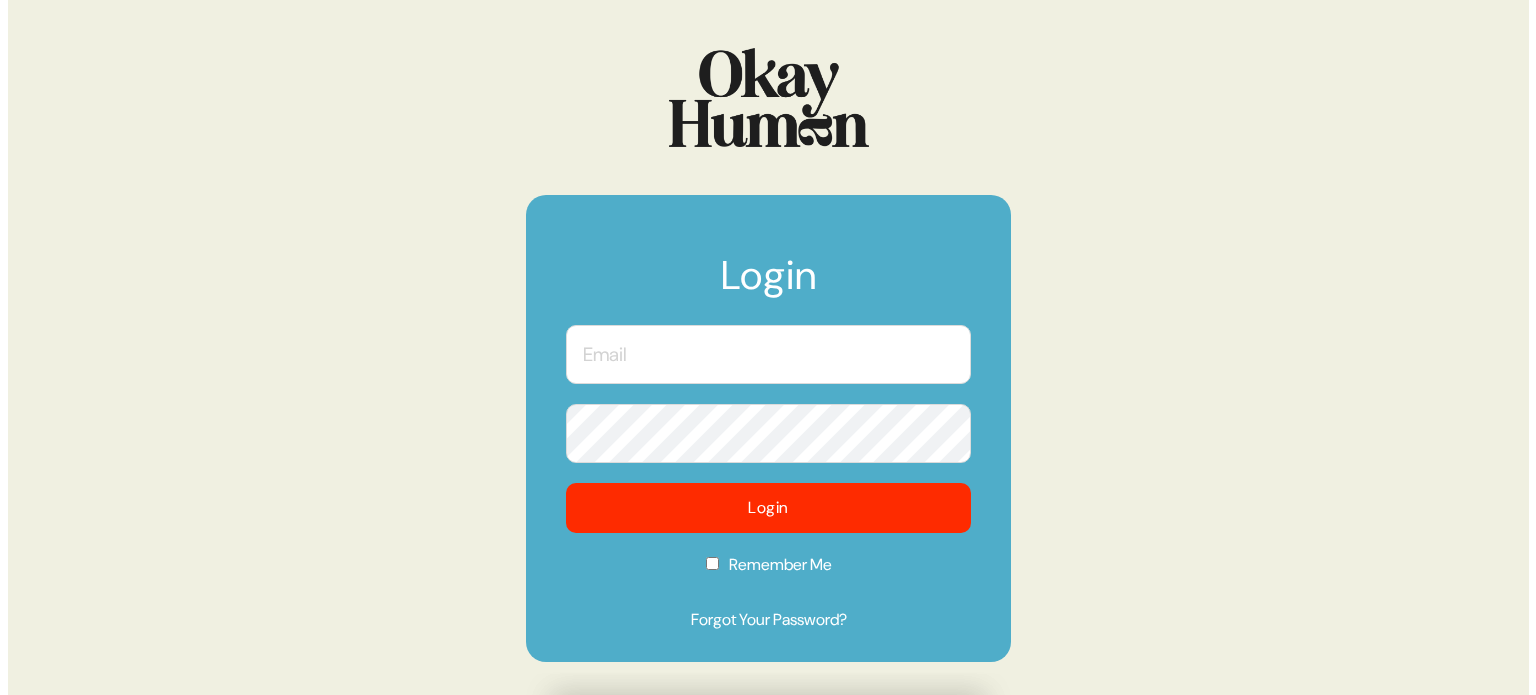 scroll, scrollTop: 0, scrollLeft: 0, axis: both 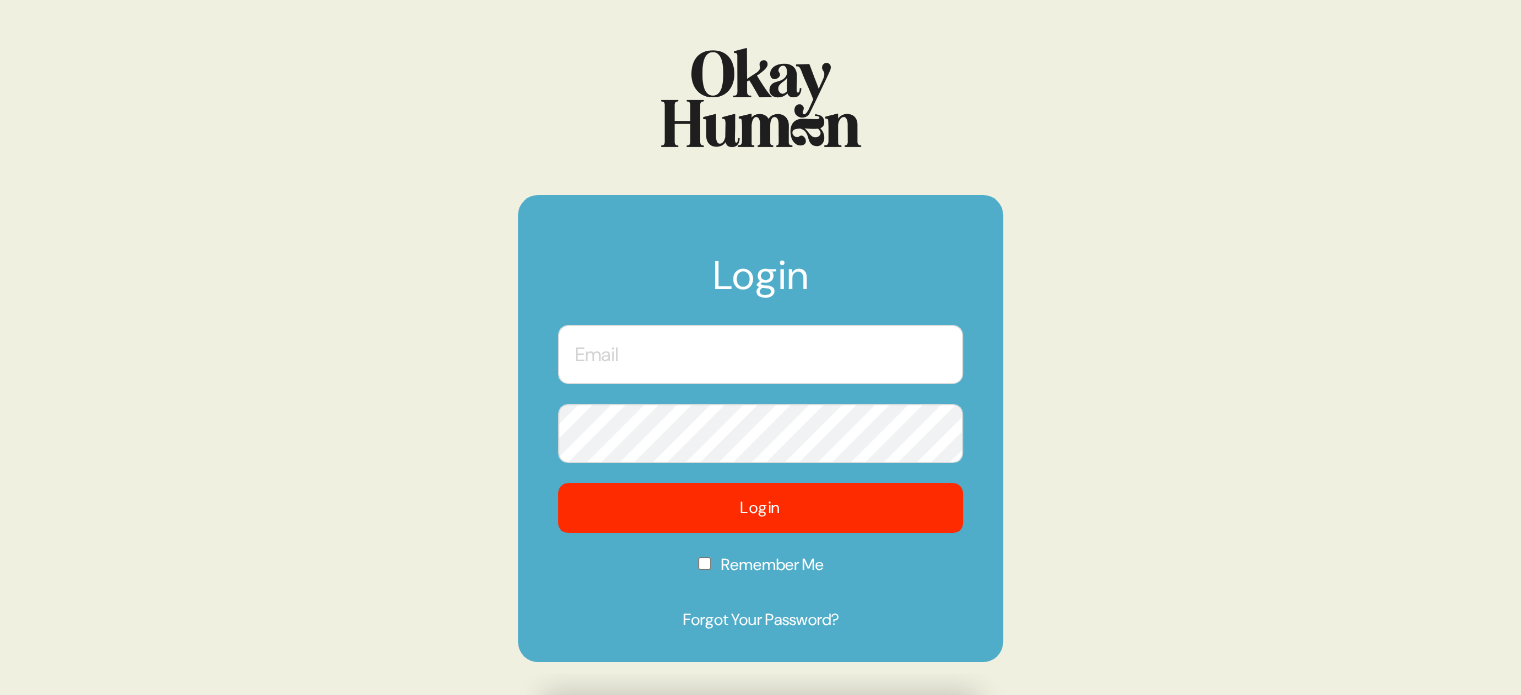 click at bounding box center (760, 354) 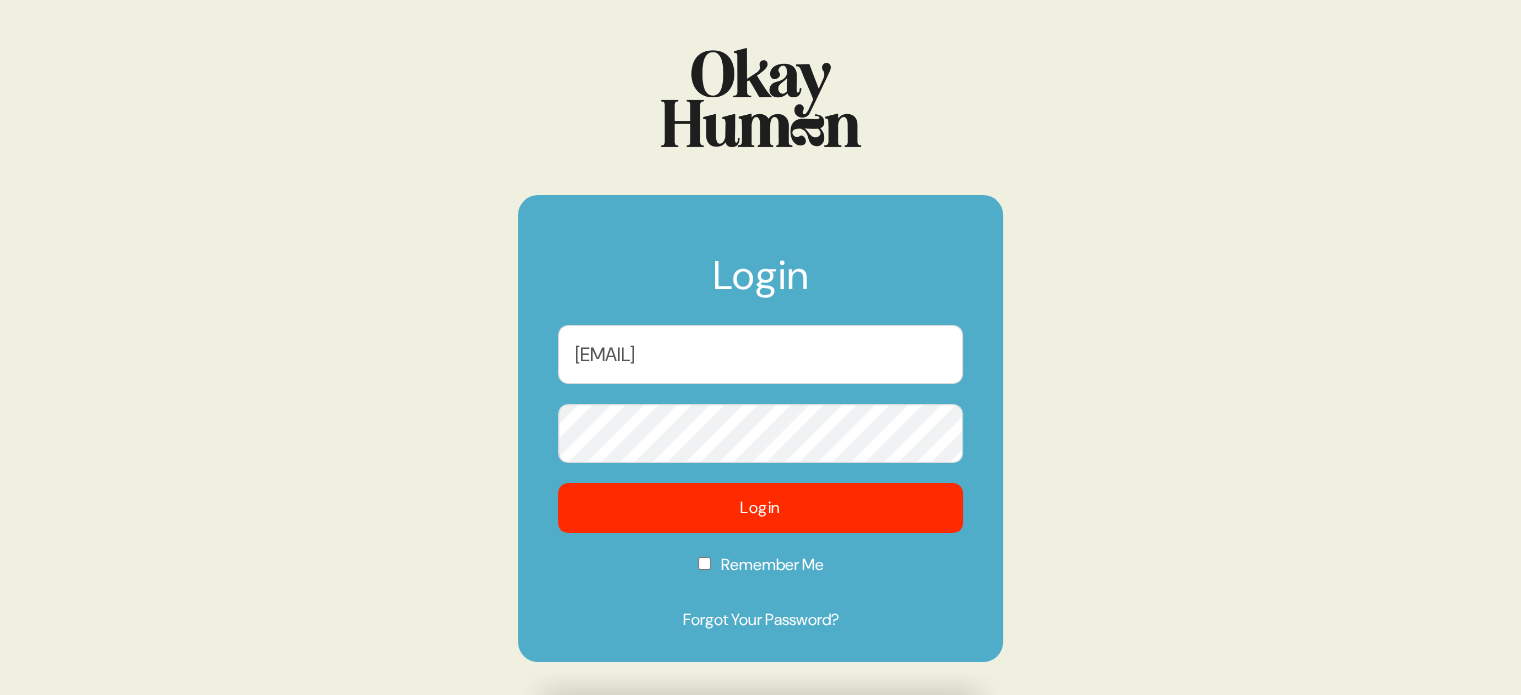 checkbox on "true" 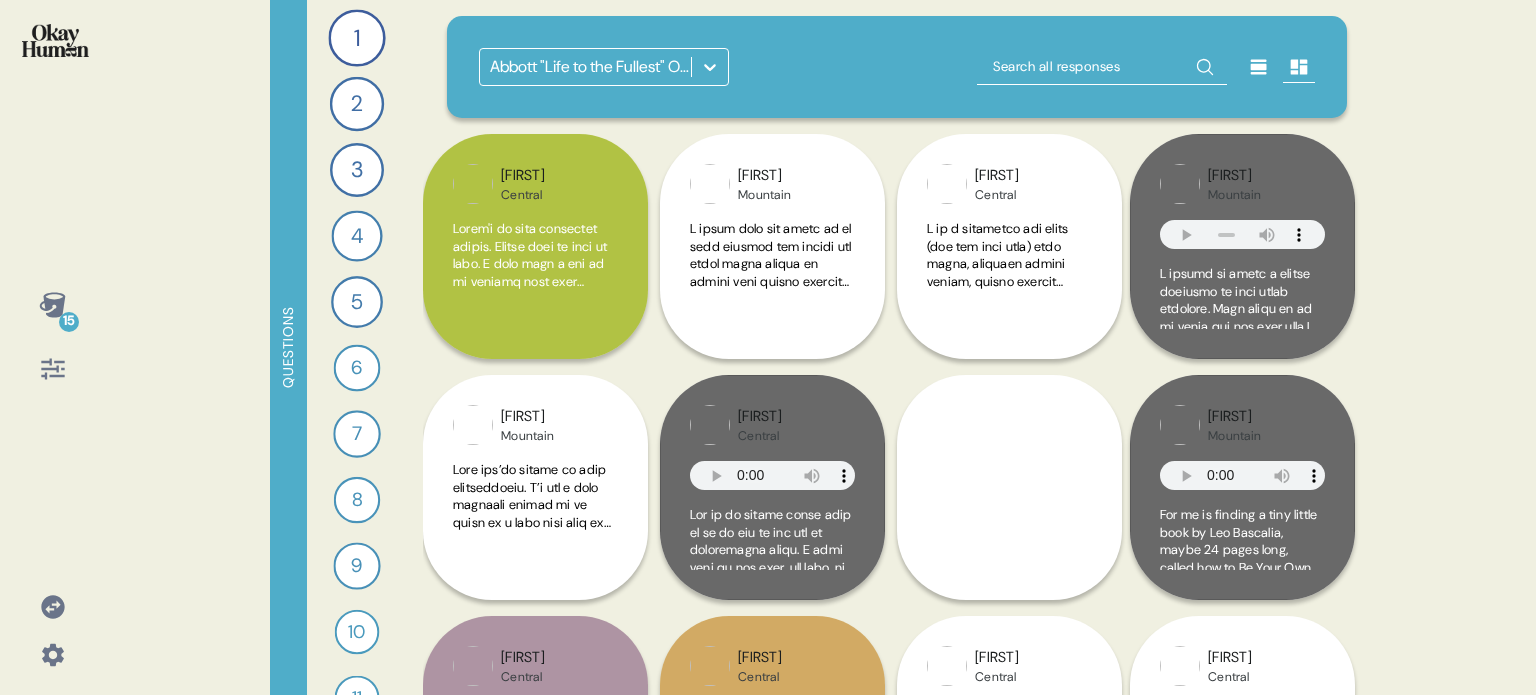 click 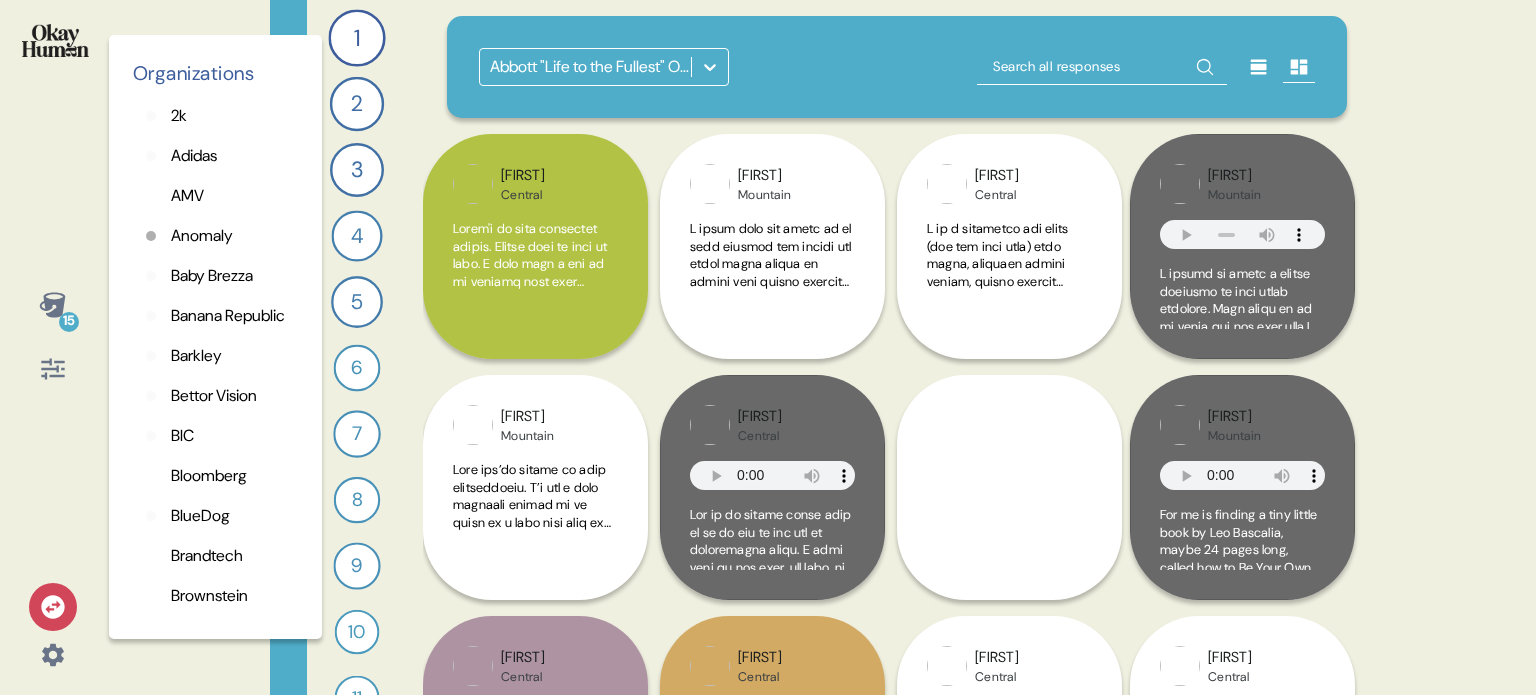 click 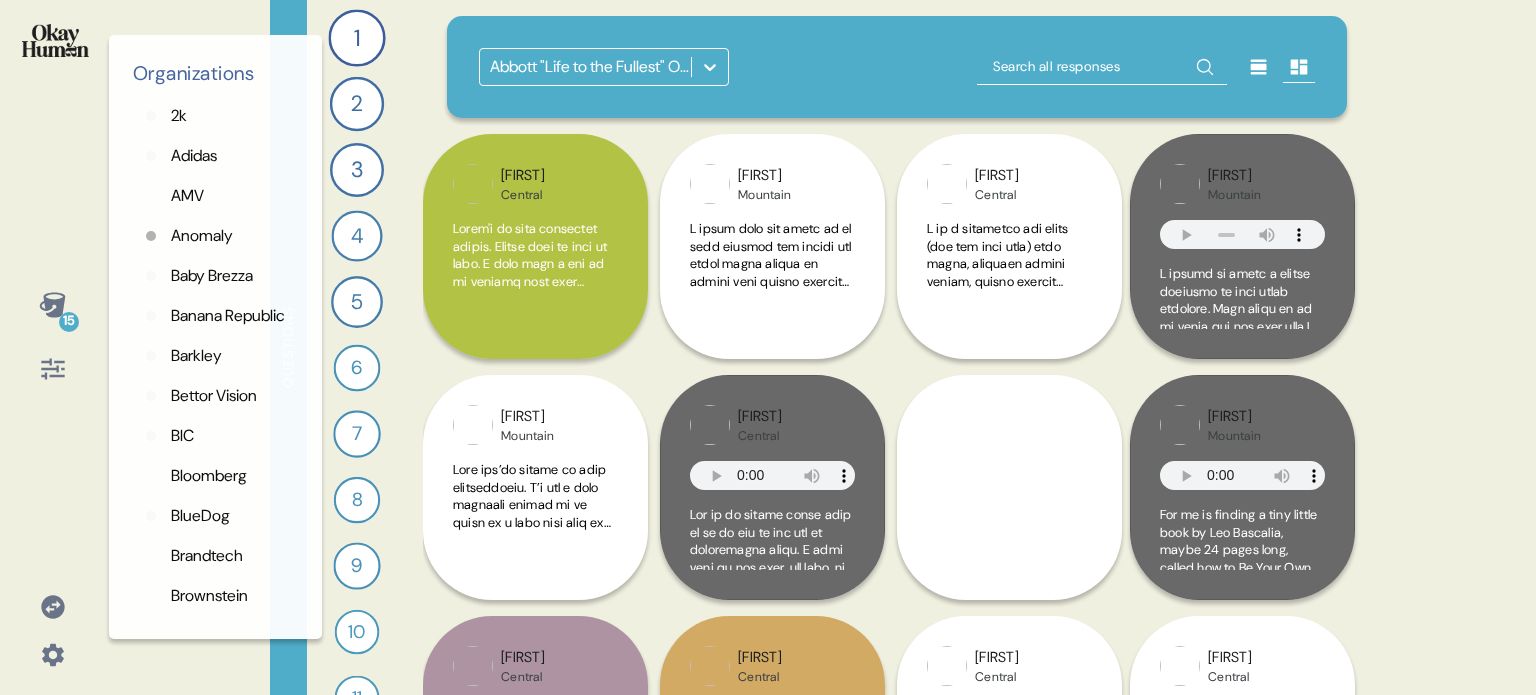 scroll, scrollTop: 1400, scrollLeft: 0, axis: vertical 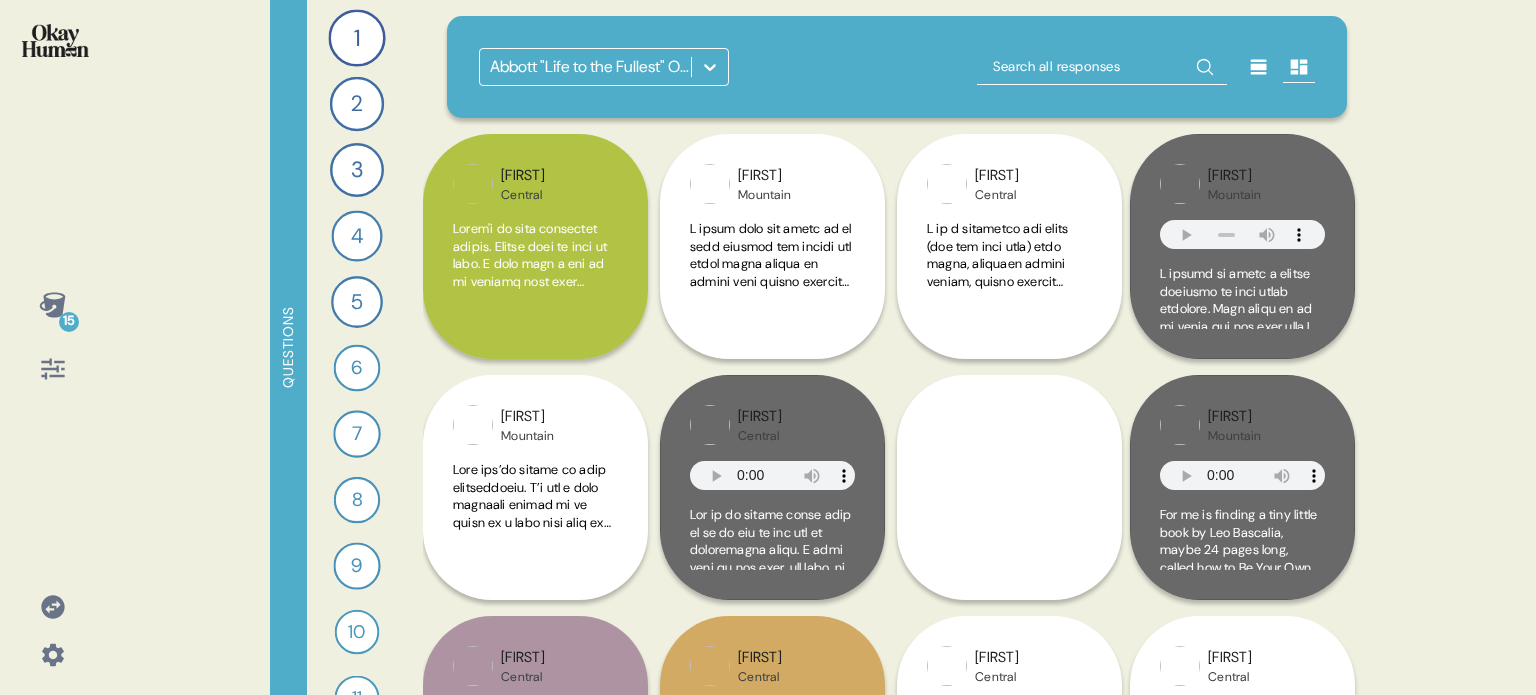 click 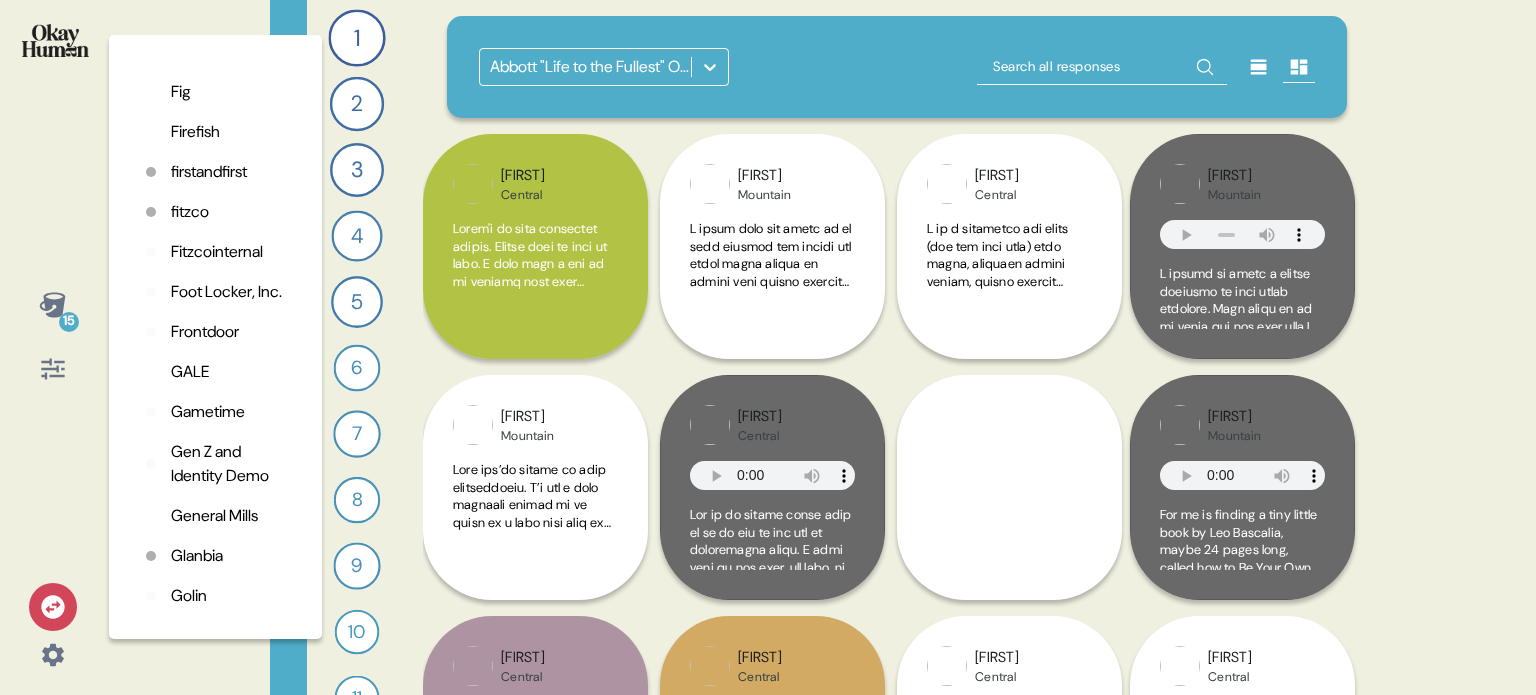 scroll, scrollTop: 1400, scrollLeft: 0, axis: vertical 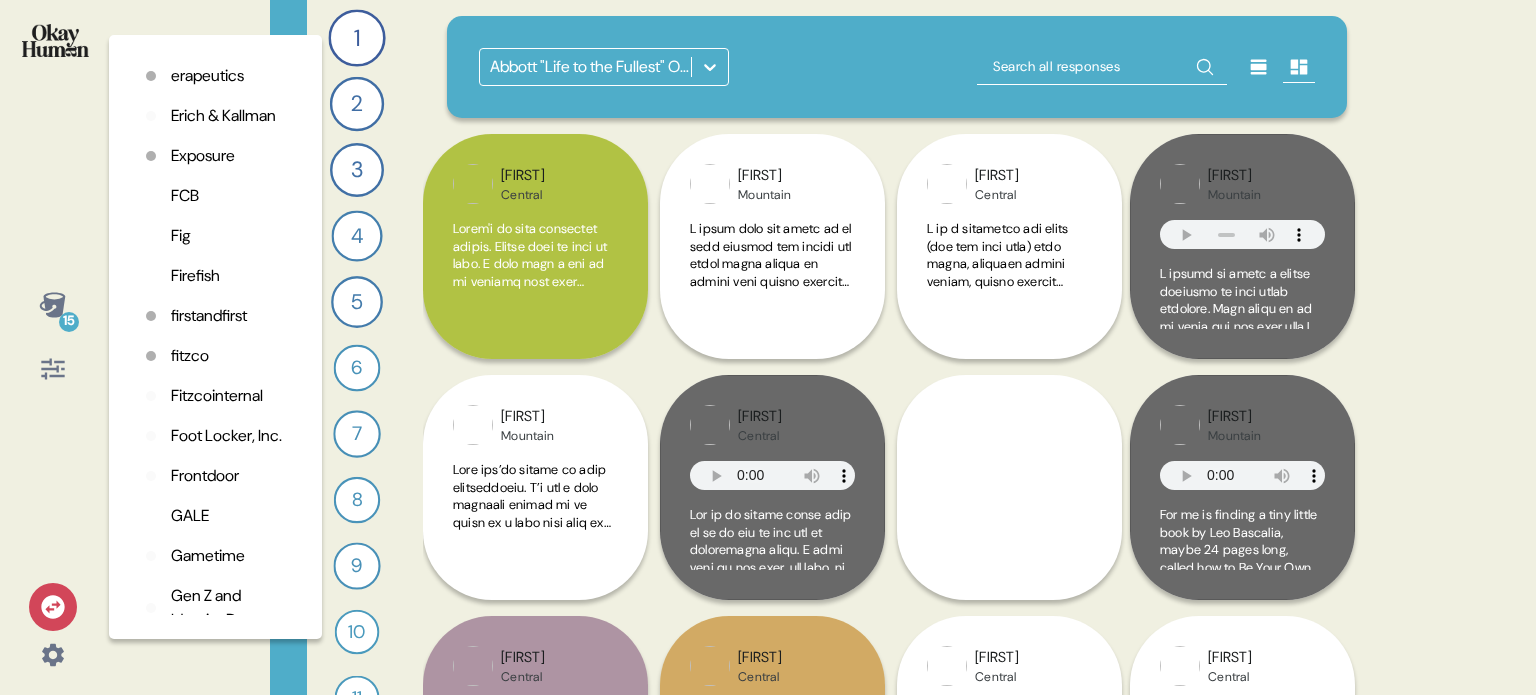 click on "Fig" at bounding box center [181, 236] 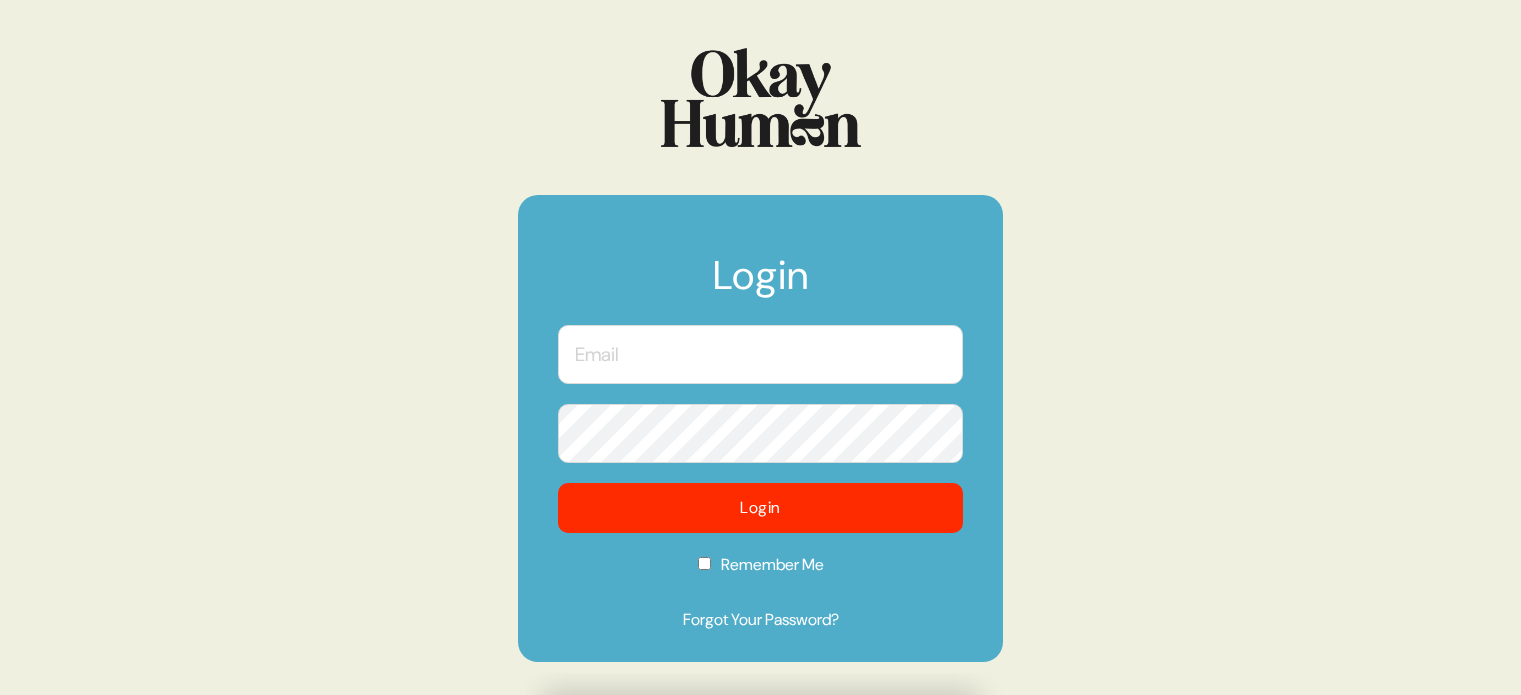 scroll, scrollTop: 0, scrollLeft: 0, axis: both 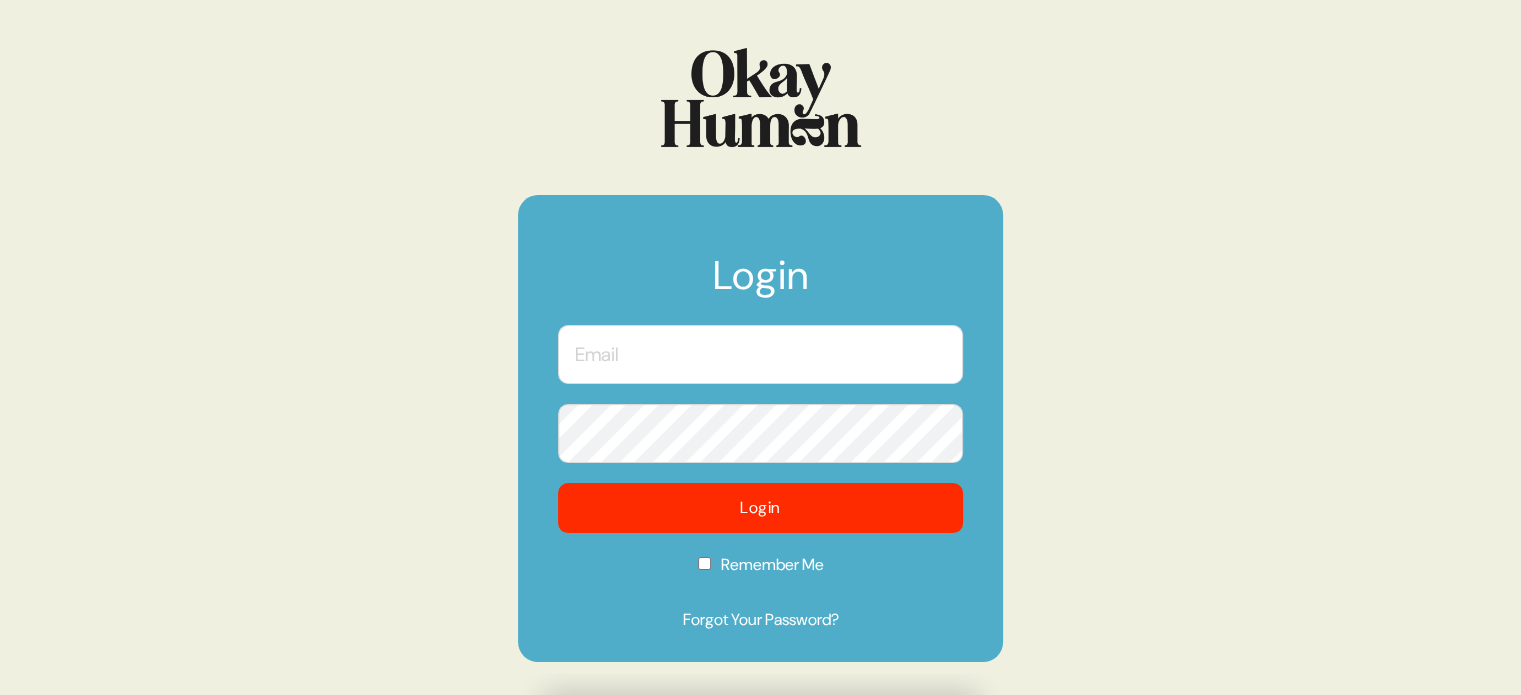 click at bounding box center [760, 354] 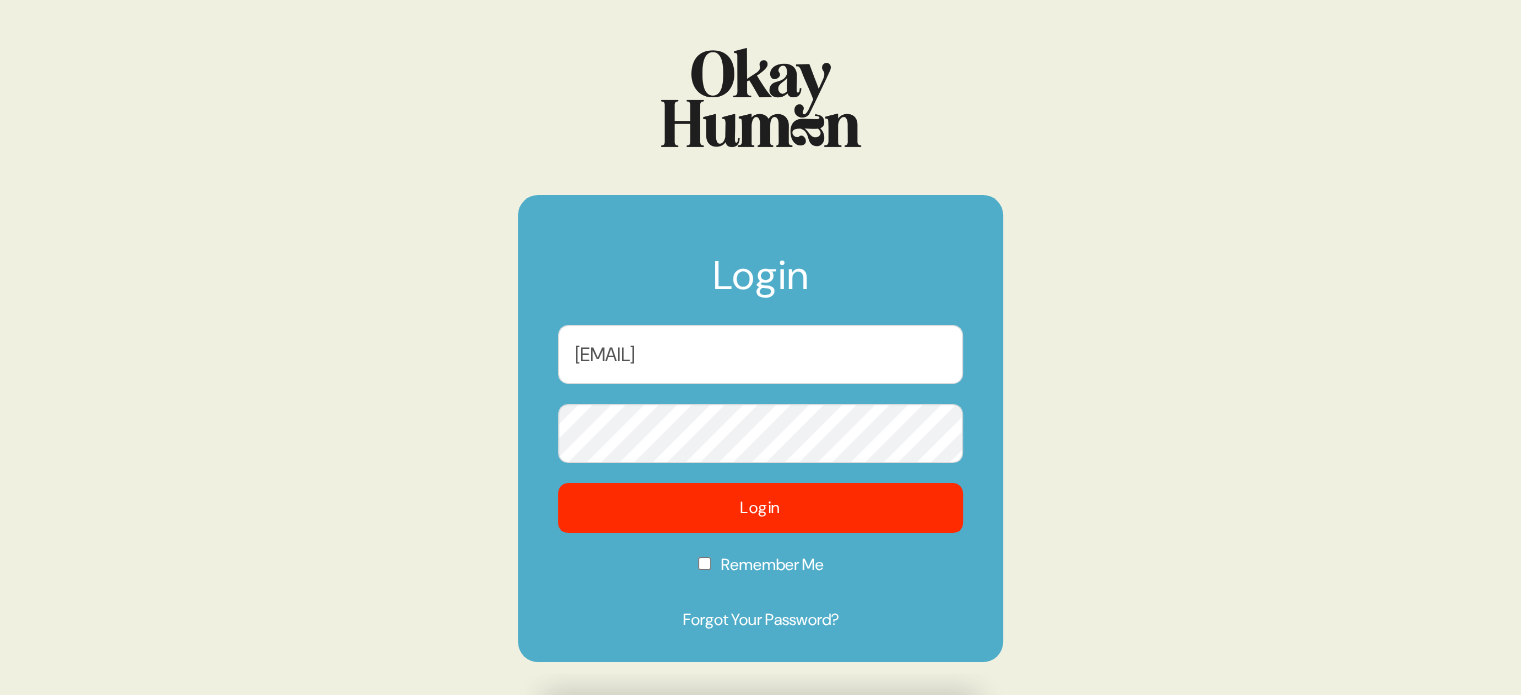 checkbox on "true" 